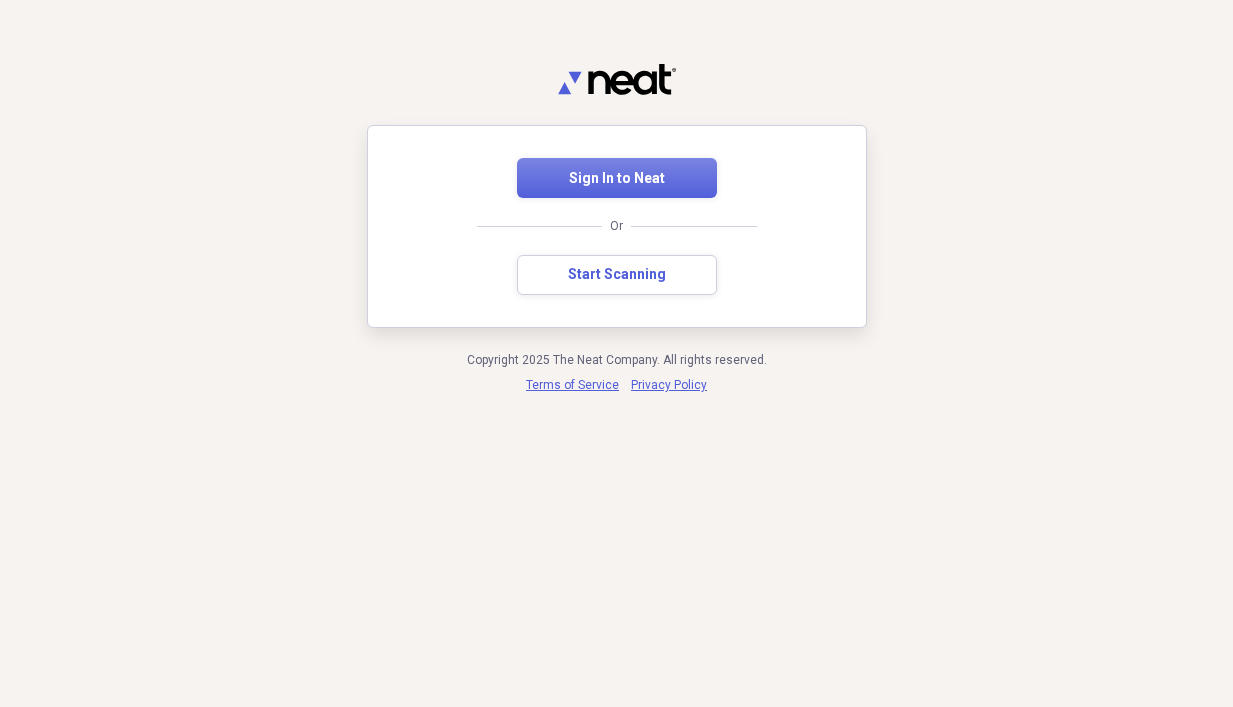 scroll, scrollTop: 0, scrollLeft: 0, axis: both 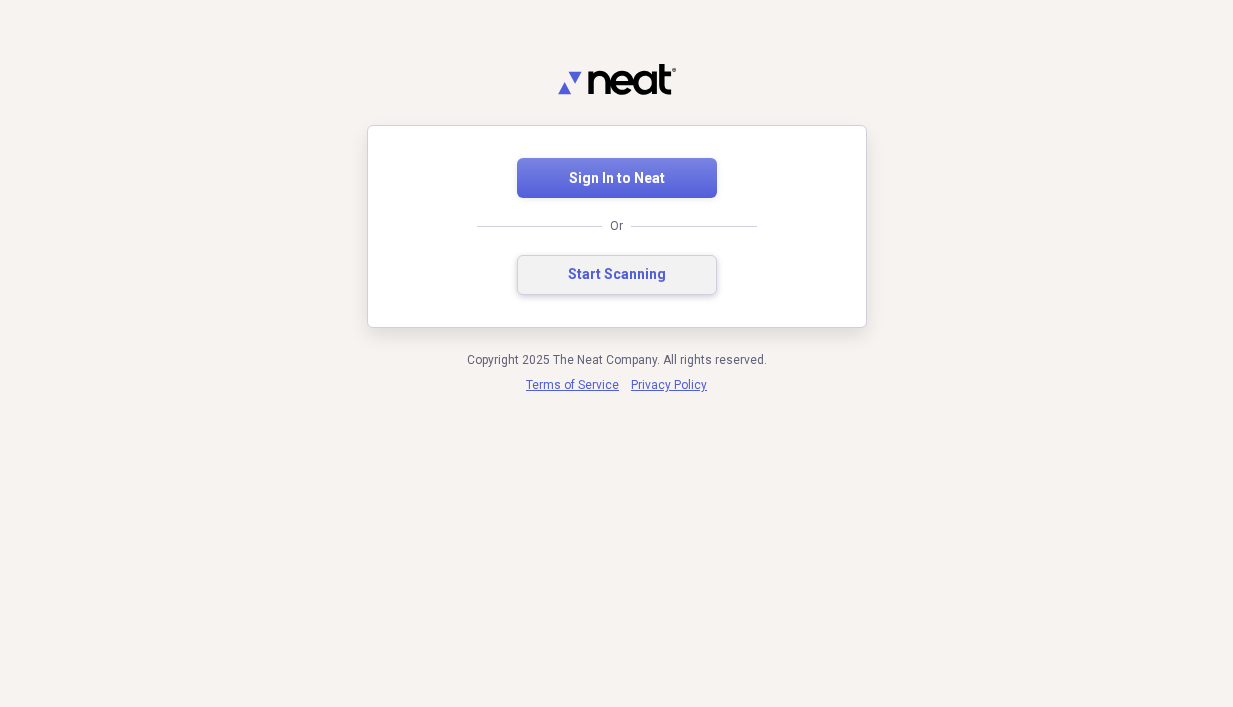 click on "Start Scanning" at bounding box center [617, 275] 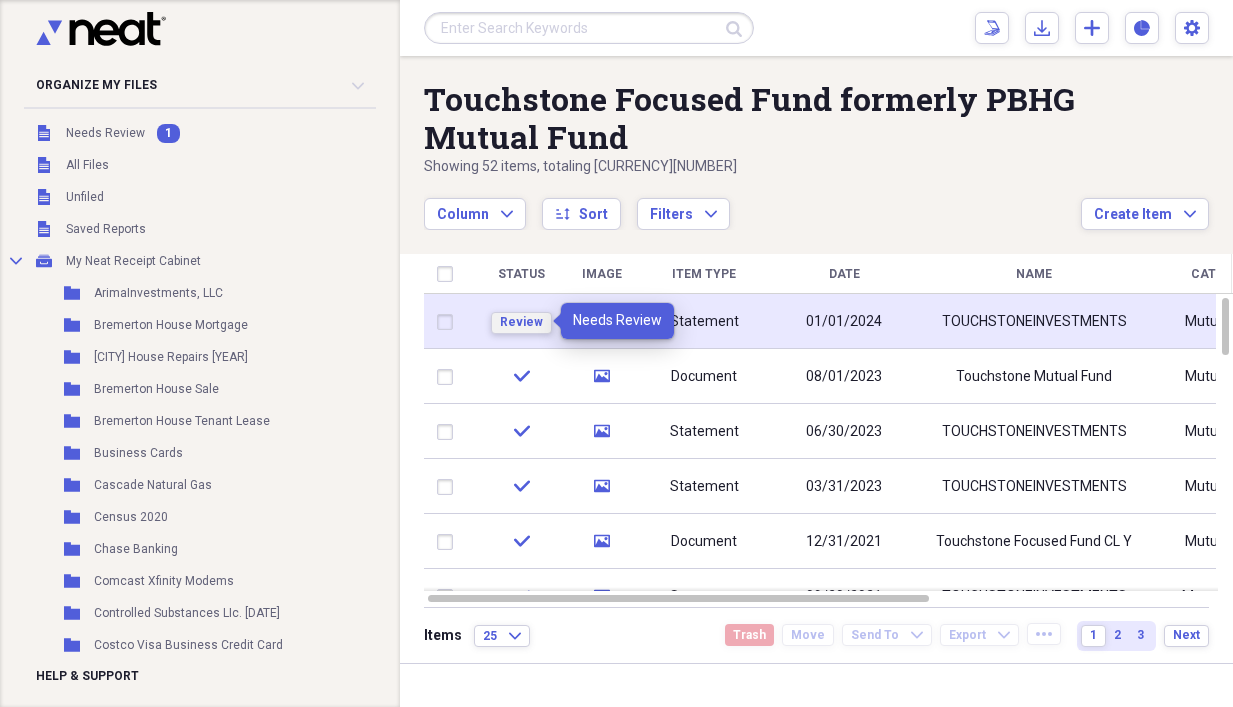 click on "Review" at bounding box center [521, 322] 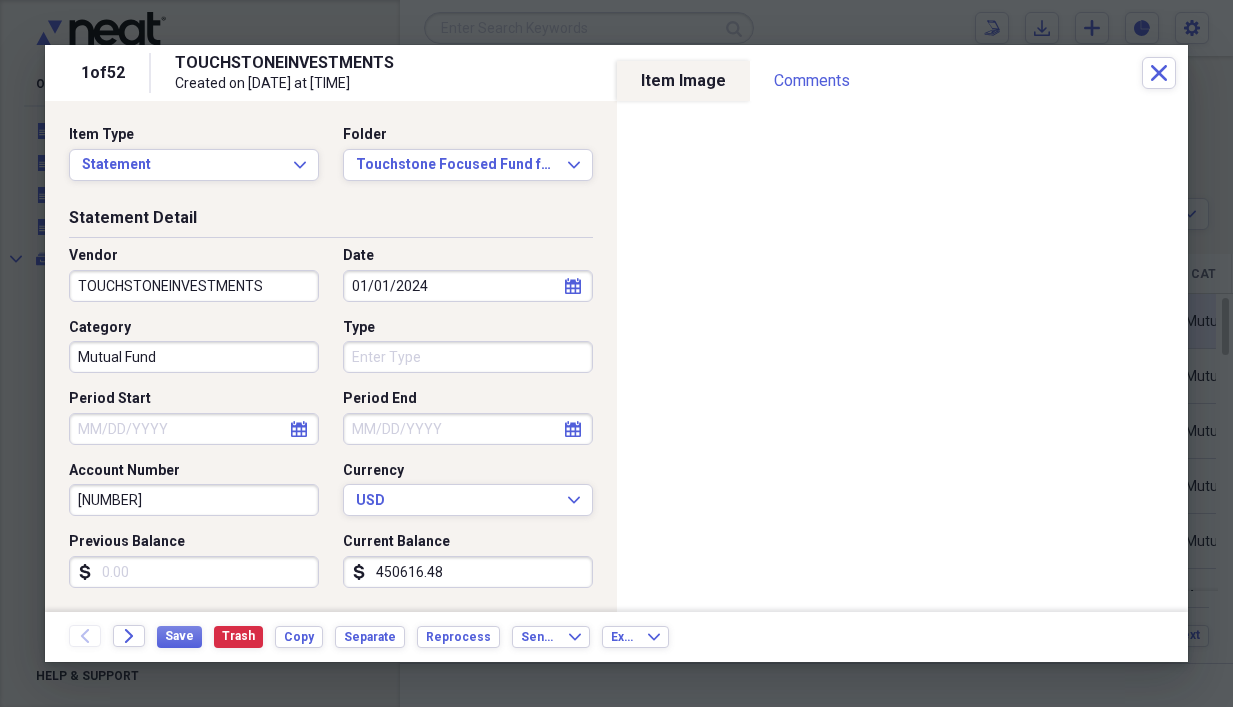 click 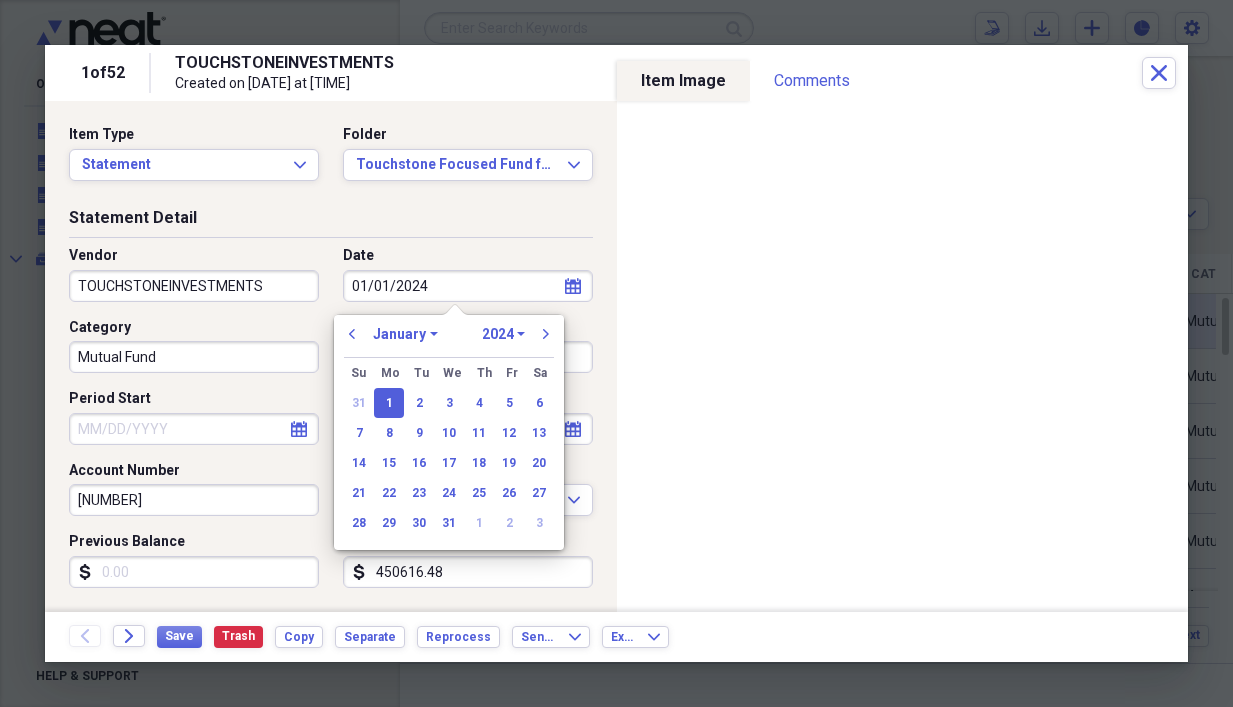 click on "January February March April May June July August September October November December" at bounding box center [405, 334] 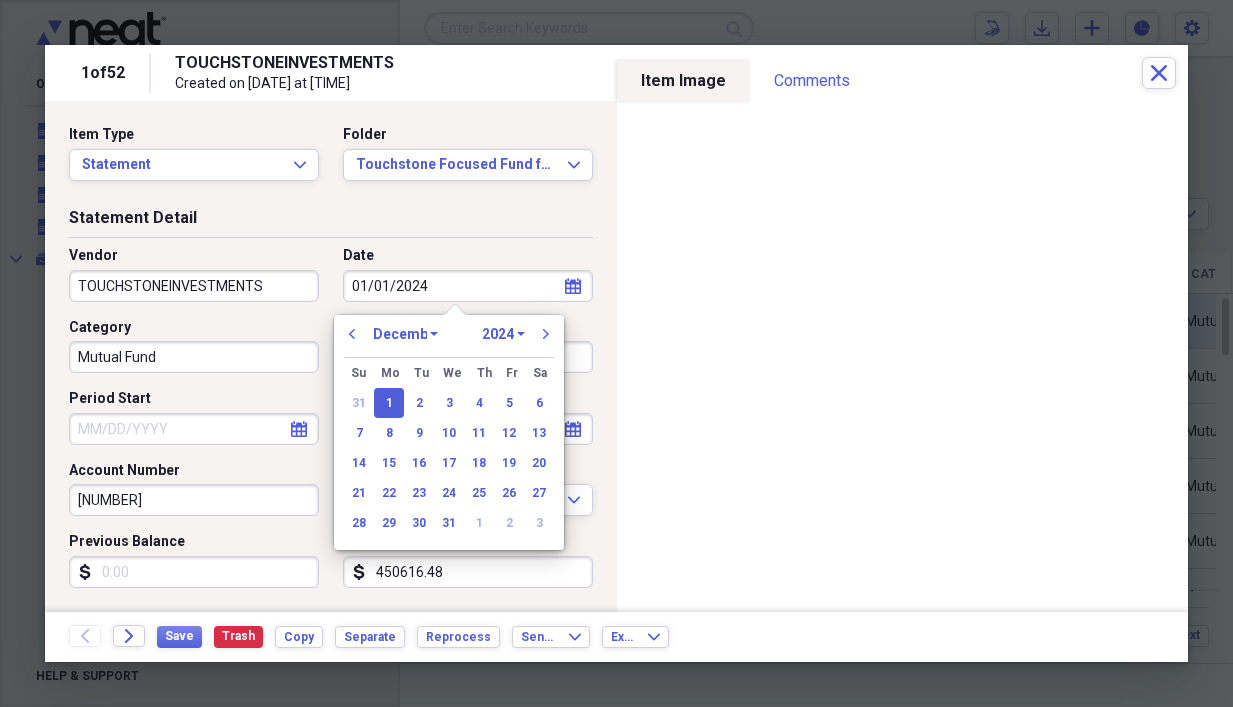 click on "January February March April May June July August September October November December" at bounding box center (405, 334) 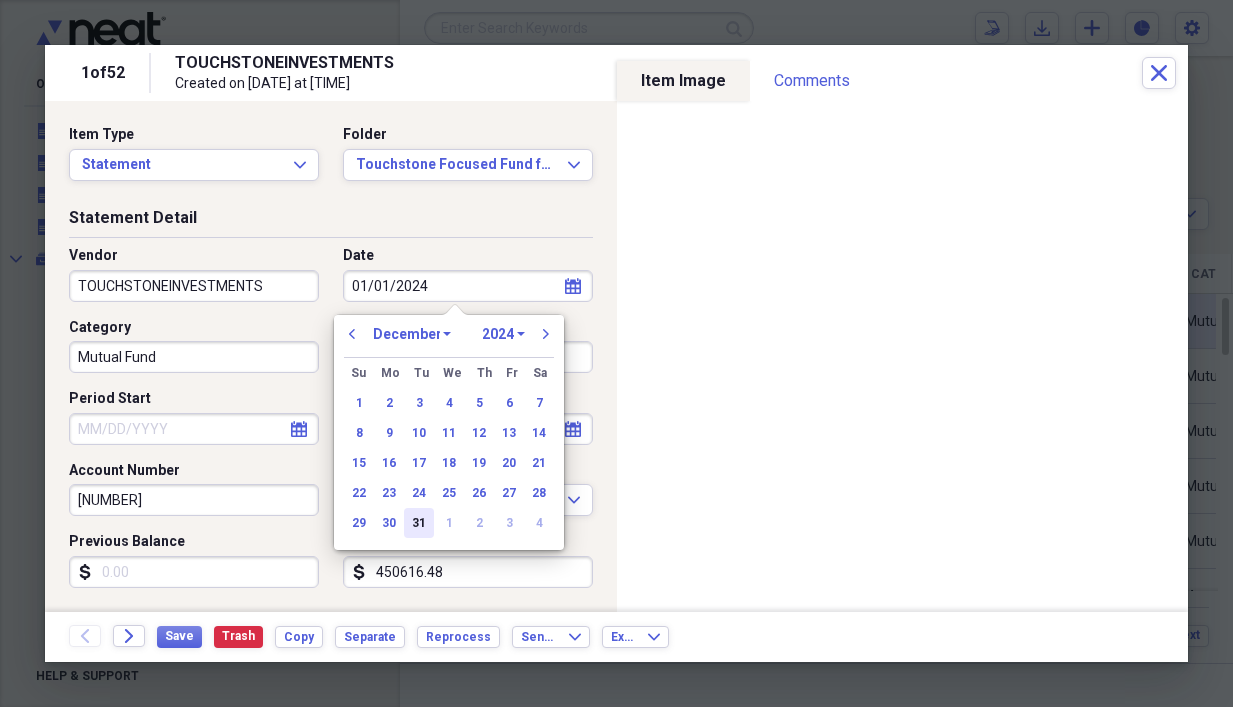 click on "31" at bounding box center (419, 523) 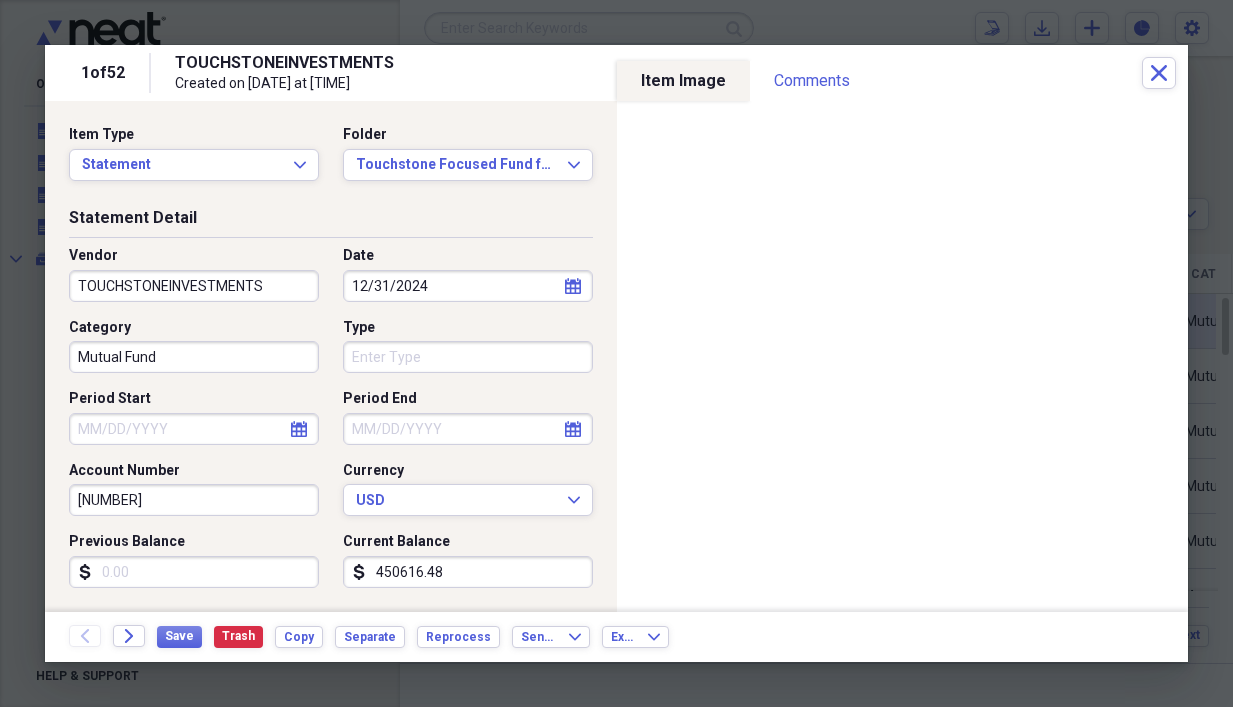 click on "calendar Calendar" at bounding box center (299, 429) 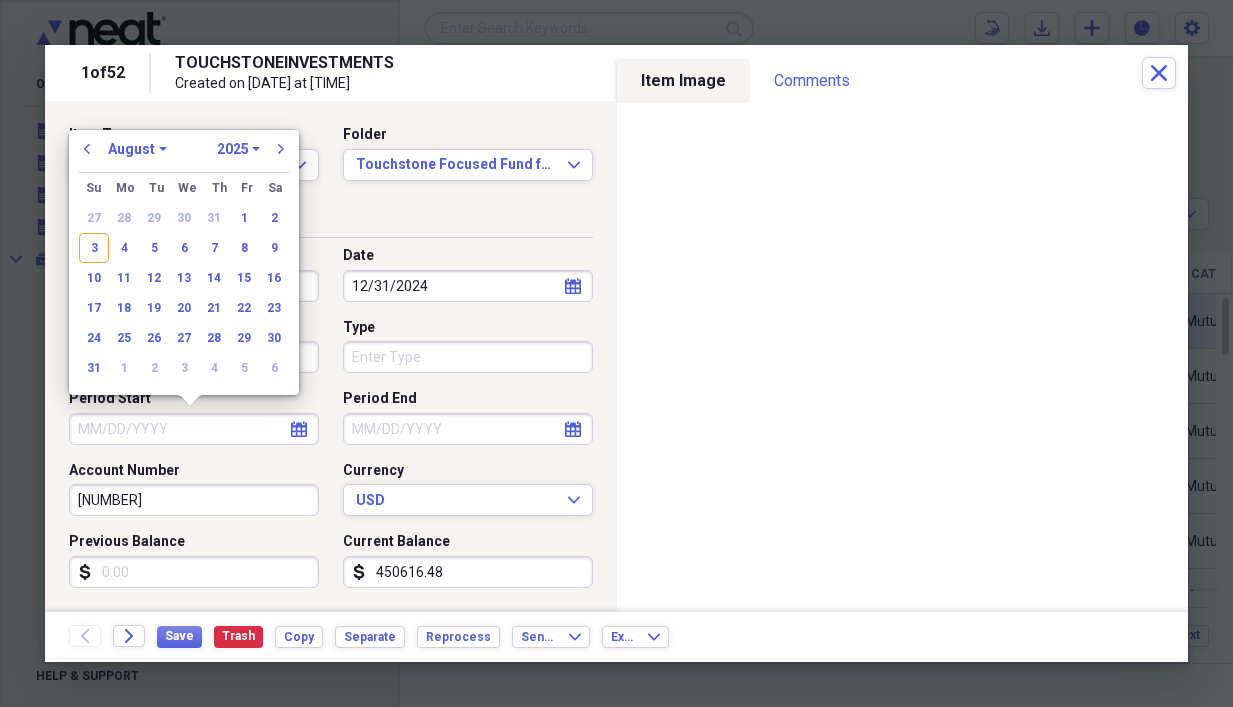 click on "1970 1971 1972 1973 1974 1975 1976 1977 1978 1979 1980 1981 1982 1983 1984 1985 1986 1987 1988 1989 1990 1991 1992 1993 1994 1995 1996 1997 1998 1999 2000 2001 2002 2003 2004 2005 2006 2007 2008 2009 2010 2011 2012 2013 2014 2015 2016 2017 2018 2019 2020 2021 2022 2023 2024 2025 2026 2027 2028 2029 2030 2031 2032 2033 2034 2035" at bounding box center (238, 149) 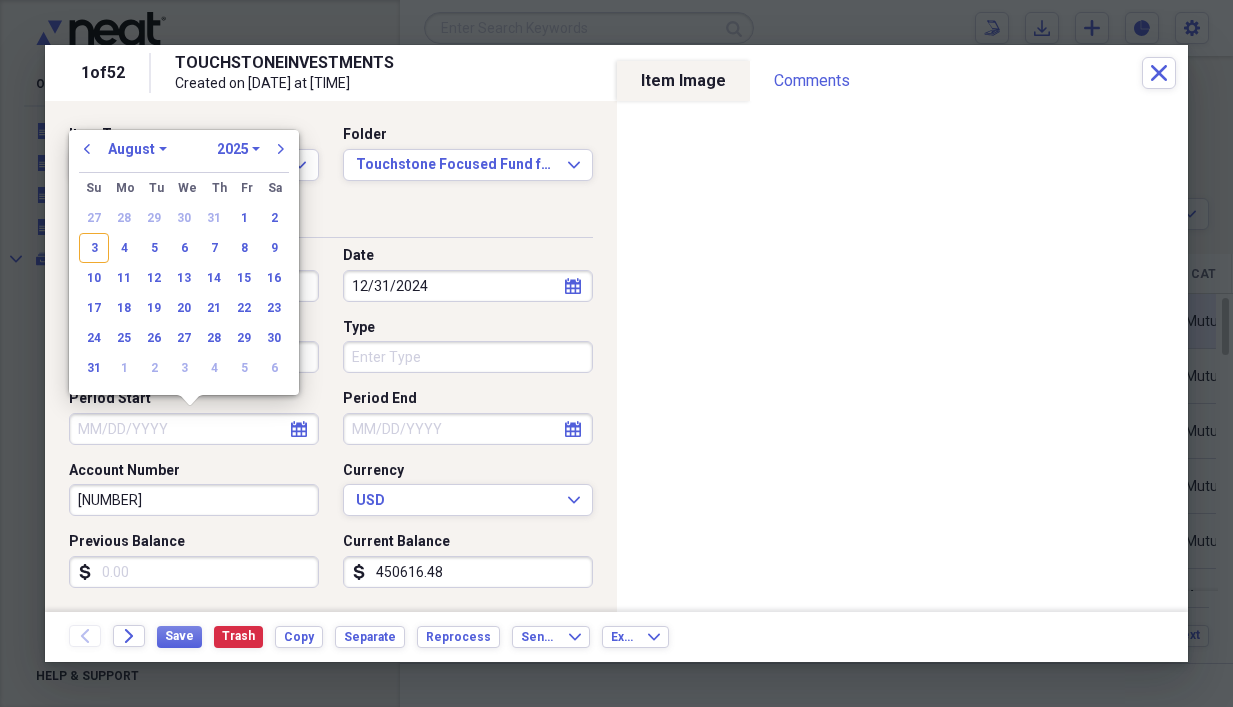 select on "2024" 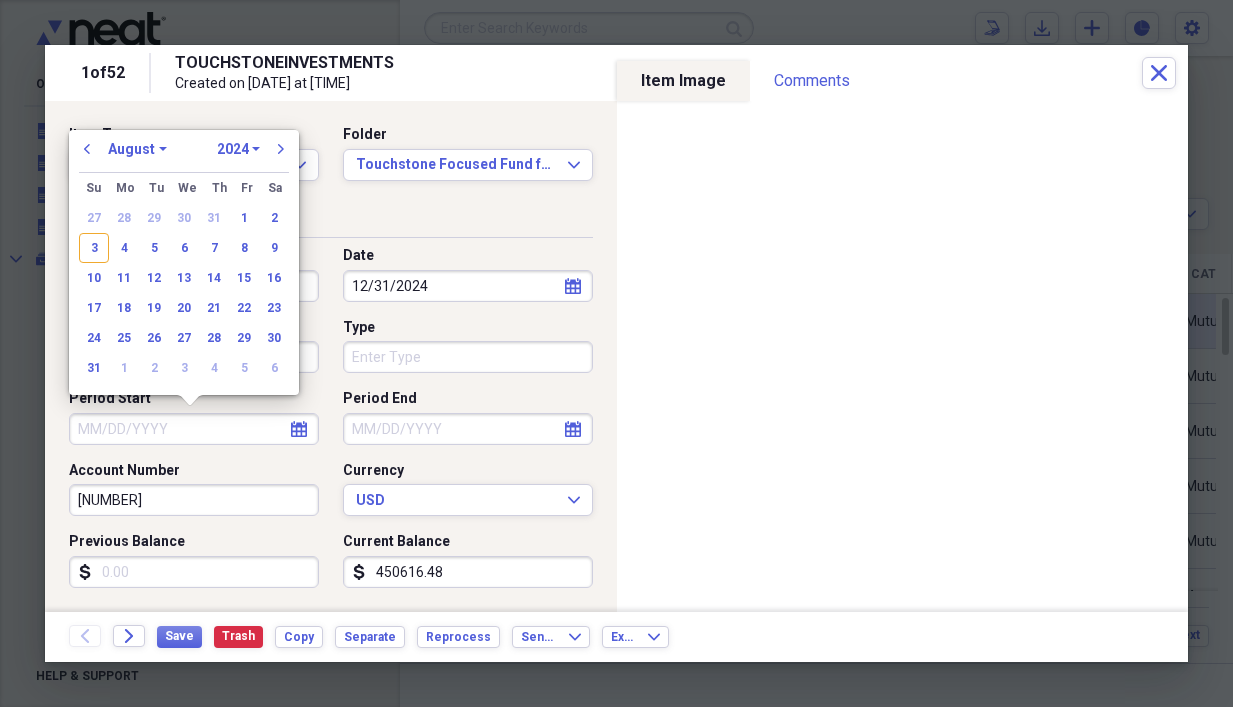 click on "1970 1971 1972 1973 1974 1975 1976 1977 1978 1979 1980 1981 1982 1983 1984 1985 1986 1987 1988 1989 1990 1991 1992 1993 1994 1995 1996 1997 1998 1999 2000 2001 2002 2003 2004 2005 2006 2007 2008 2009 2010 2011 2012 2013 2014 2015 2016 2017 2018 2019 2020 2021 2022 2023 2024 2025 2026 2027 2028 2029 2030 2031 2032 2033 2034 2035" at bounding box center (238, 149) 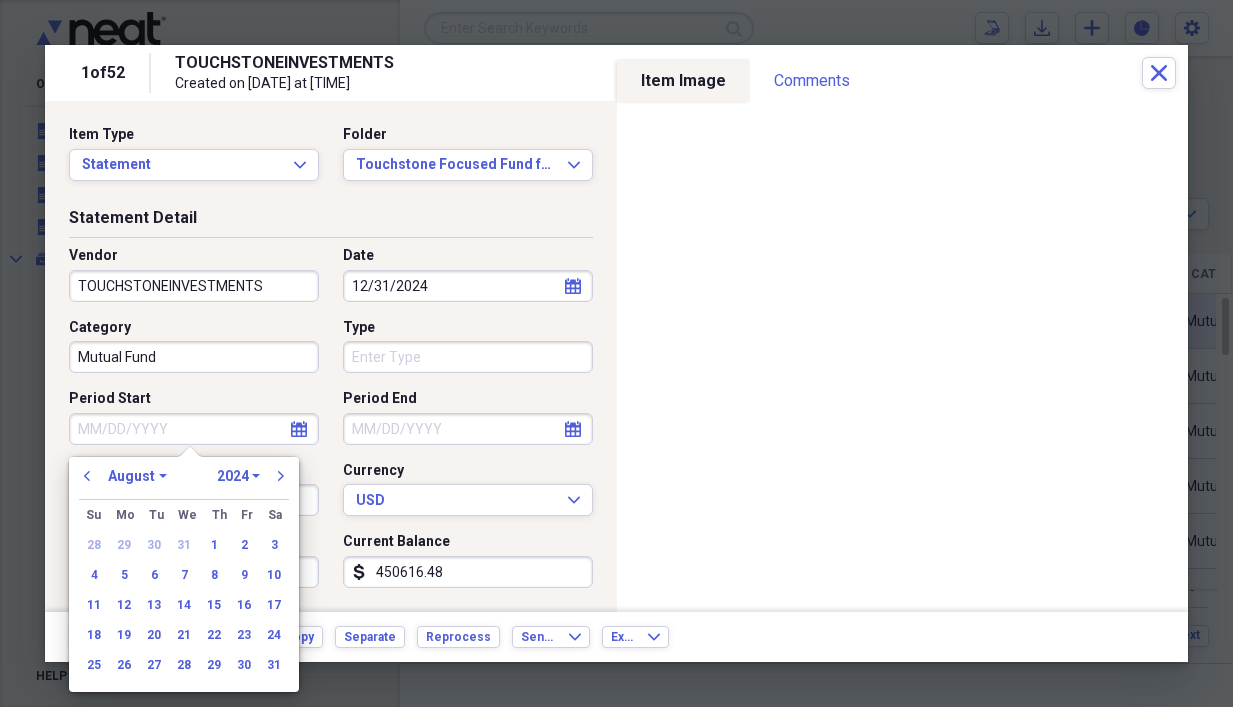 click on "January February March April May June July August September October November December" at bounding box center [137, 476] 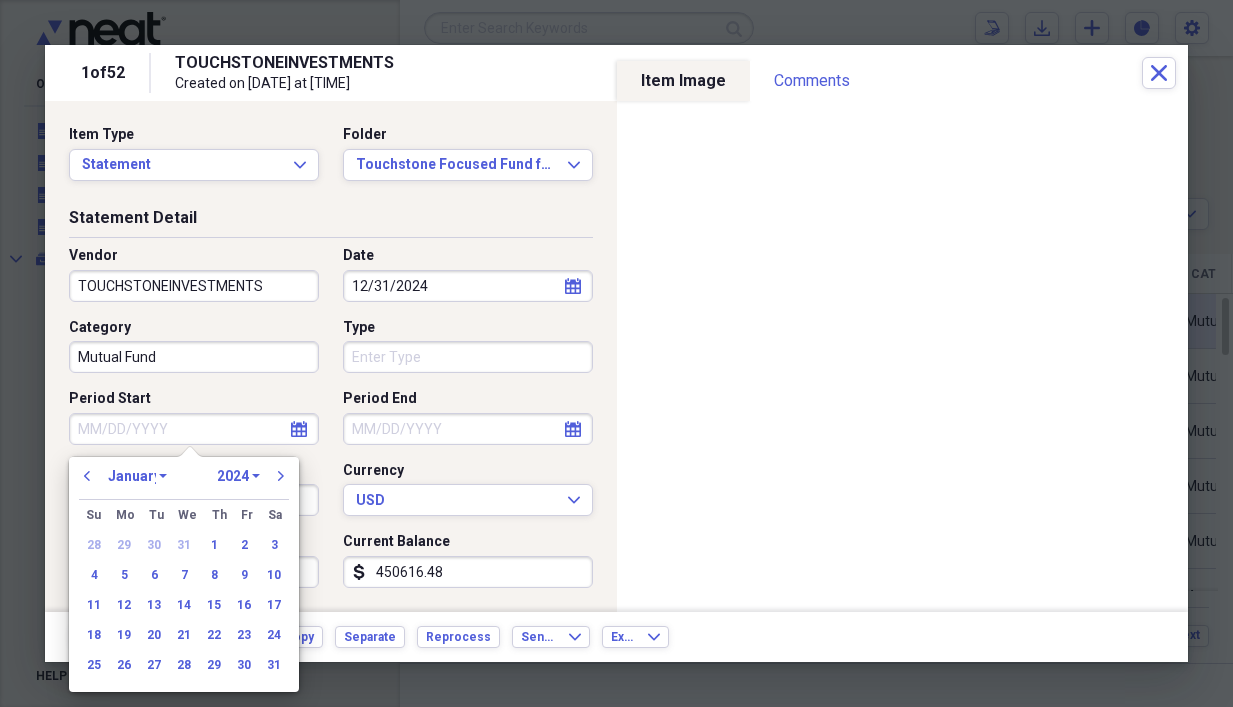 click on "January February March April May June July August September October November December" at bounding box center (137, 476) 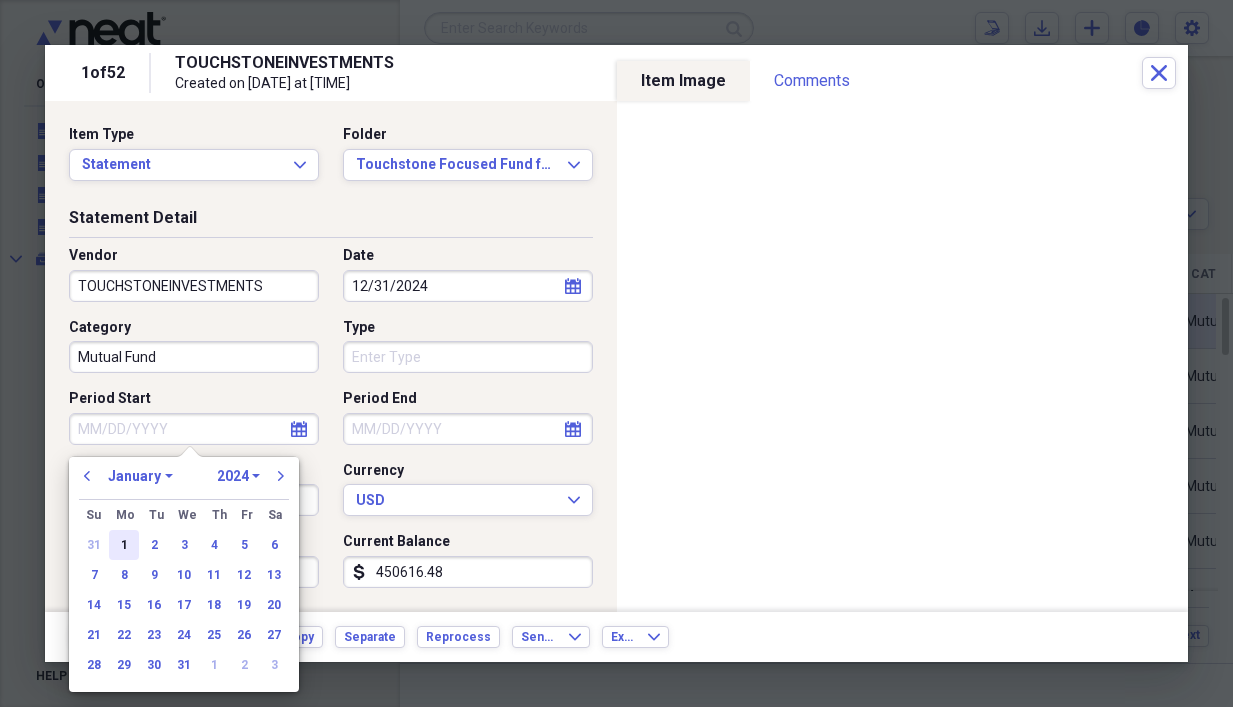 click on "1" at bounding box center [124, 545] 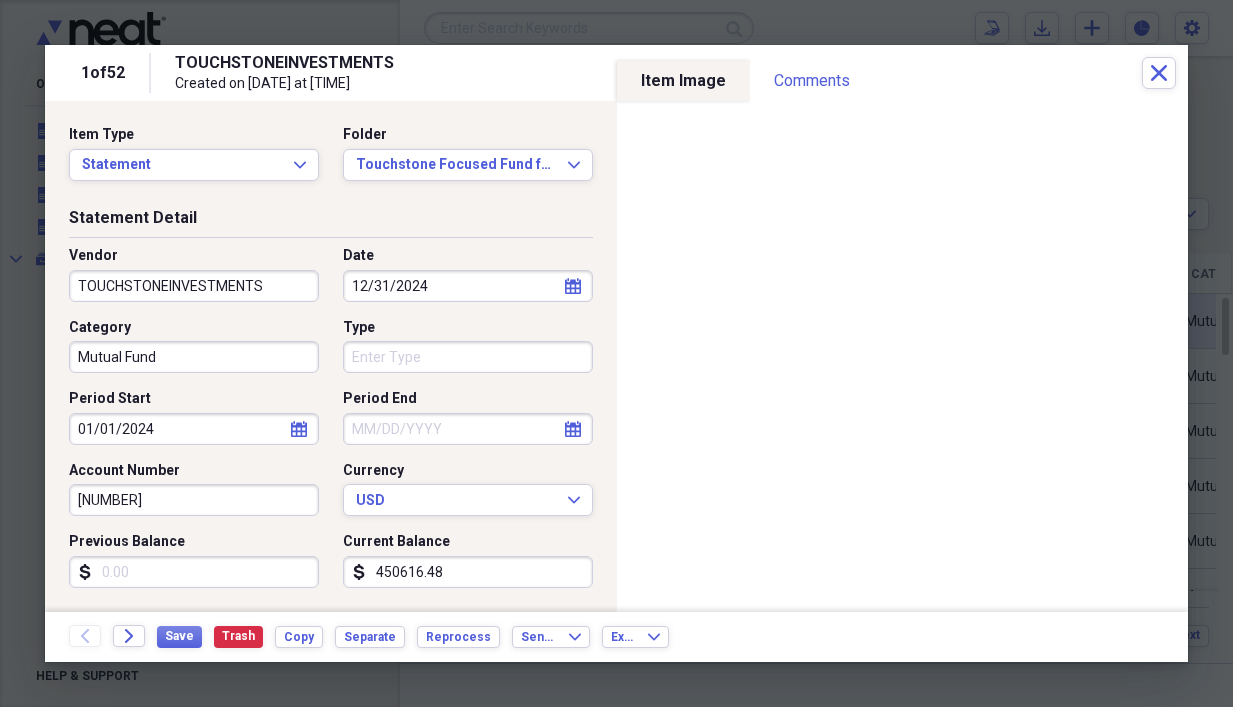 click on "calendar Calendar" at bounding box center [573, 429] 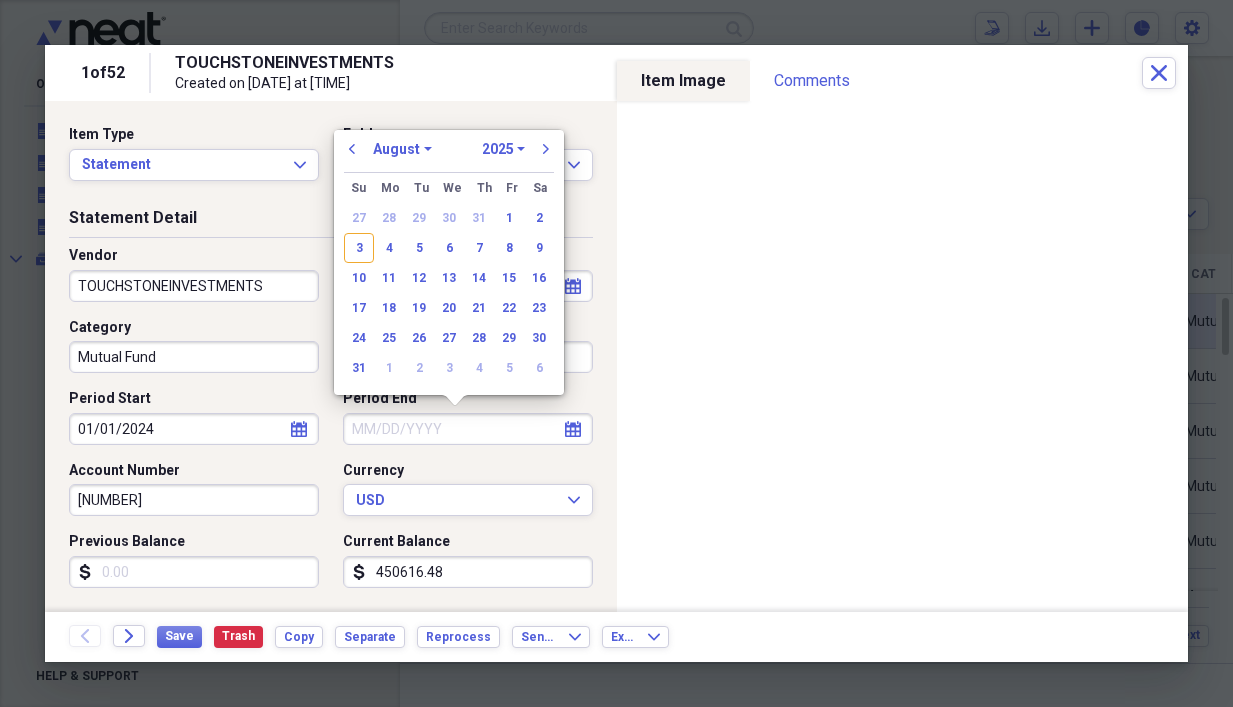 click on "1970 1971 1972 1973 1974 1975 1976 1977 1978 1979 1980 1981 1982 1983 1984 1985 1986 1987 1988 1989 1990 1991 1992 1993 1994 1995 1996 1997 1998 1999 2000 2001 2002 2003 2004 2005 2006 2007 2008 2009 2010 2011 2012 2013 2014 2015 2016 2017 2018 2019 2020 2021 2022 2023 2024 2025 2026 2027 2028 2029 2030 2031 2032 2033 2034 2035" at bounding box center [503, 149] 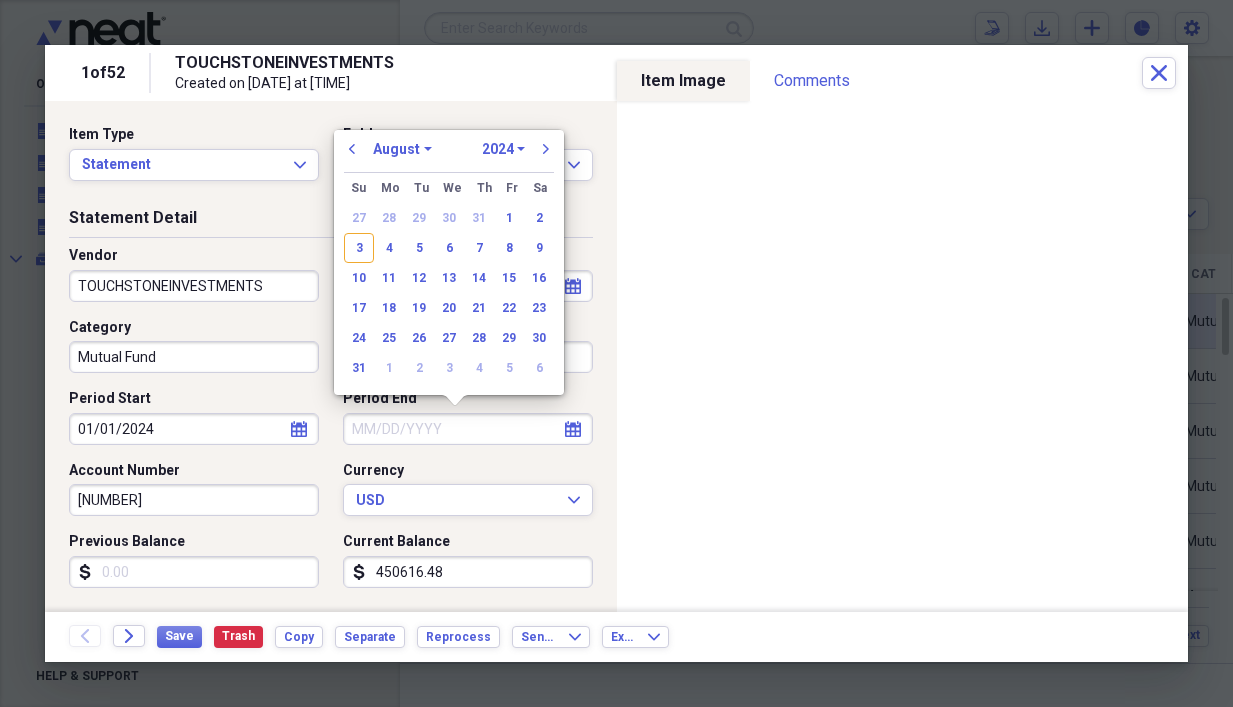 click on "1970 1971 1972 1973 1974 1975 1976 1977 1978 1979 1980 1981 1982 1983 1984 1985 1986 1987 1988 1989 1990 1991 1992 1993 1994 1995 1996 1997 1998 1999 2000 2001 2002 2003 2004 2005 2006 2007 2008 2009 2010 2011 2012 2013 2014 2015 2016 2017 2018 2019 2020 2021 2022 2023 2024 2025 2026 2027 2028 2029 2030 2031 2032 2033 2034 2035" at bounding box center (503, 149) 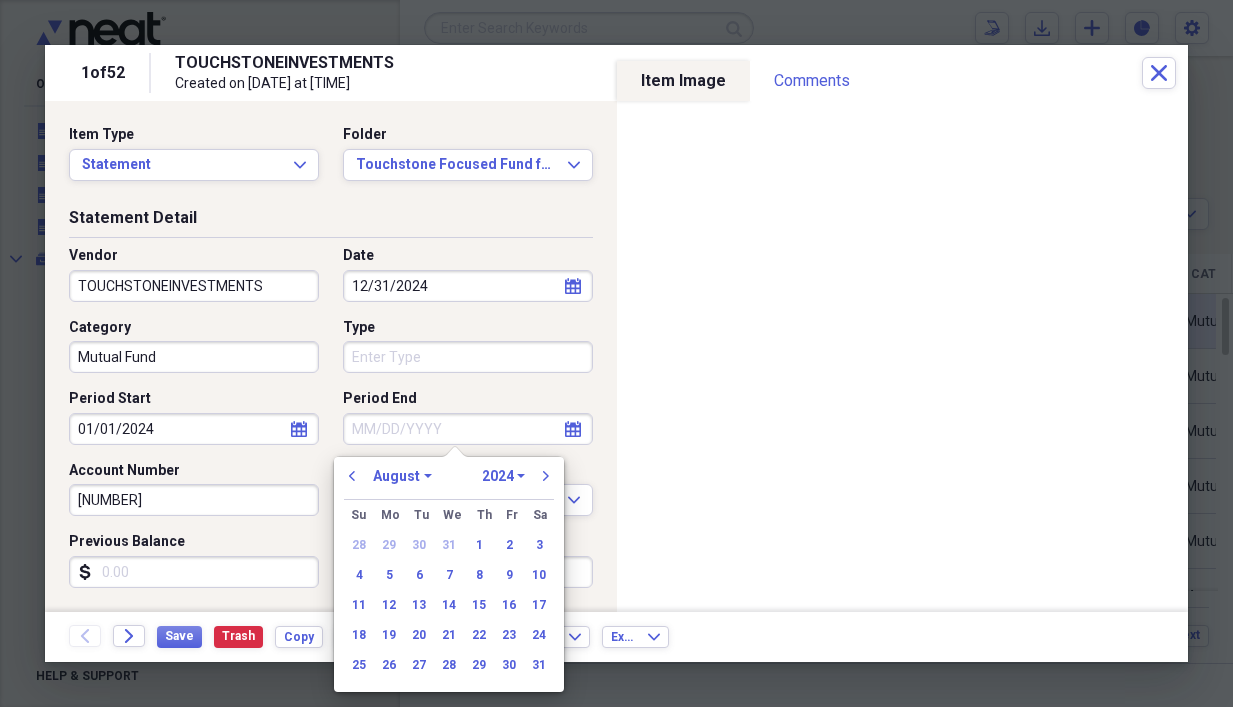 click on "January February March April May June July August September October November December" at bounding box center (402, 476) 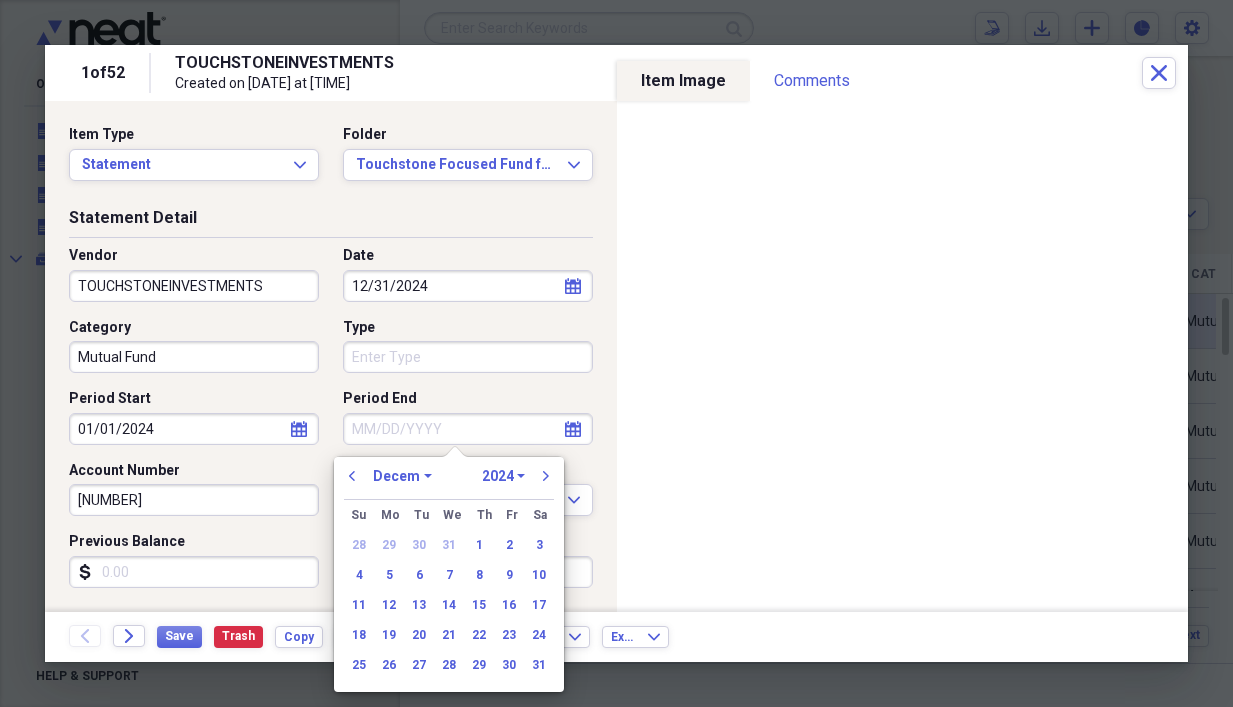 click on "January February March April May June July August September October November December" at bounding box center [402, 476] 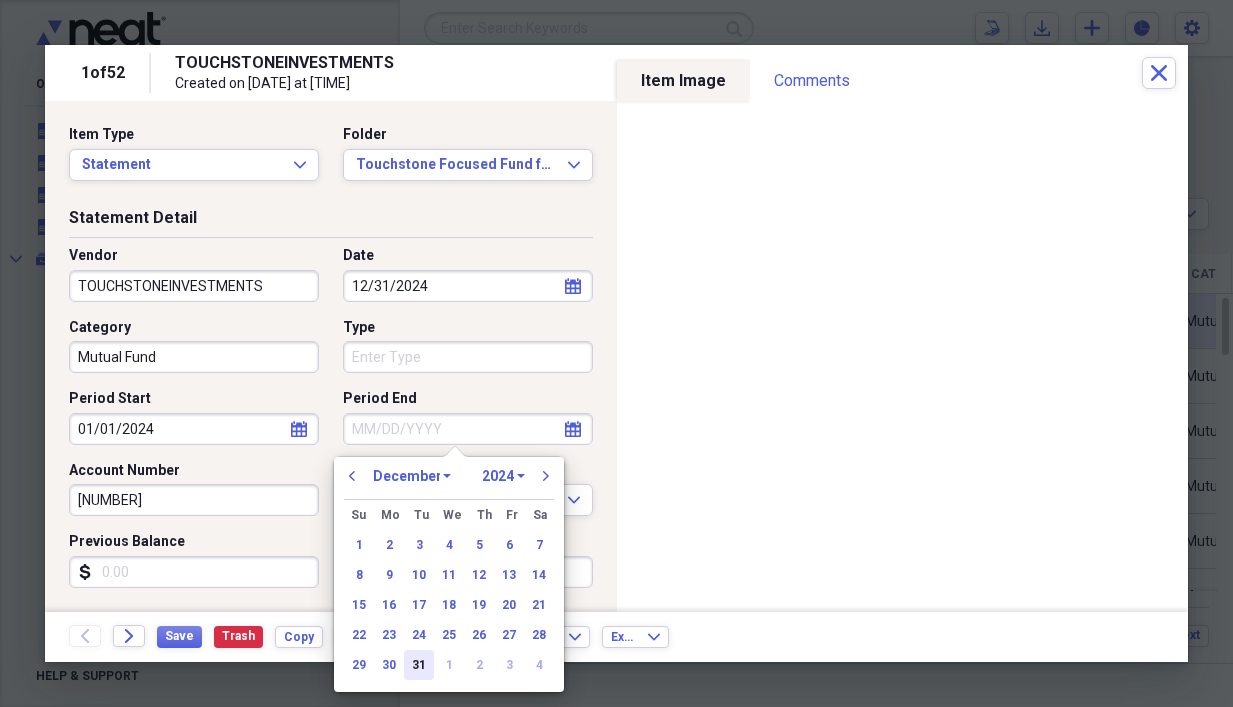 click on "31" at bounding box center (419, 665) 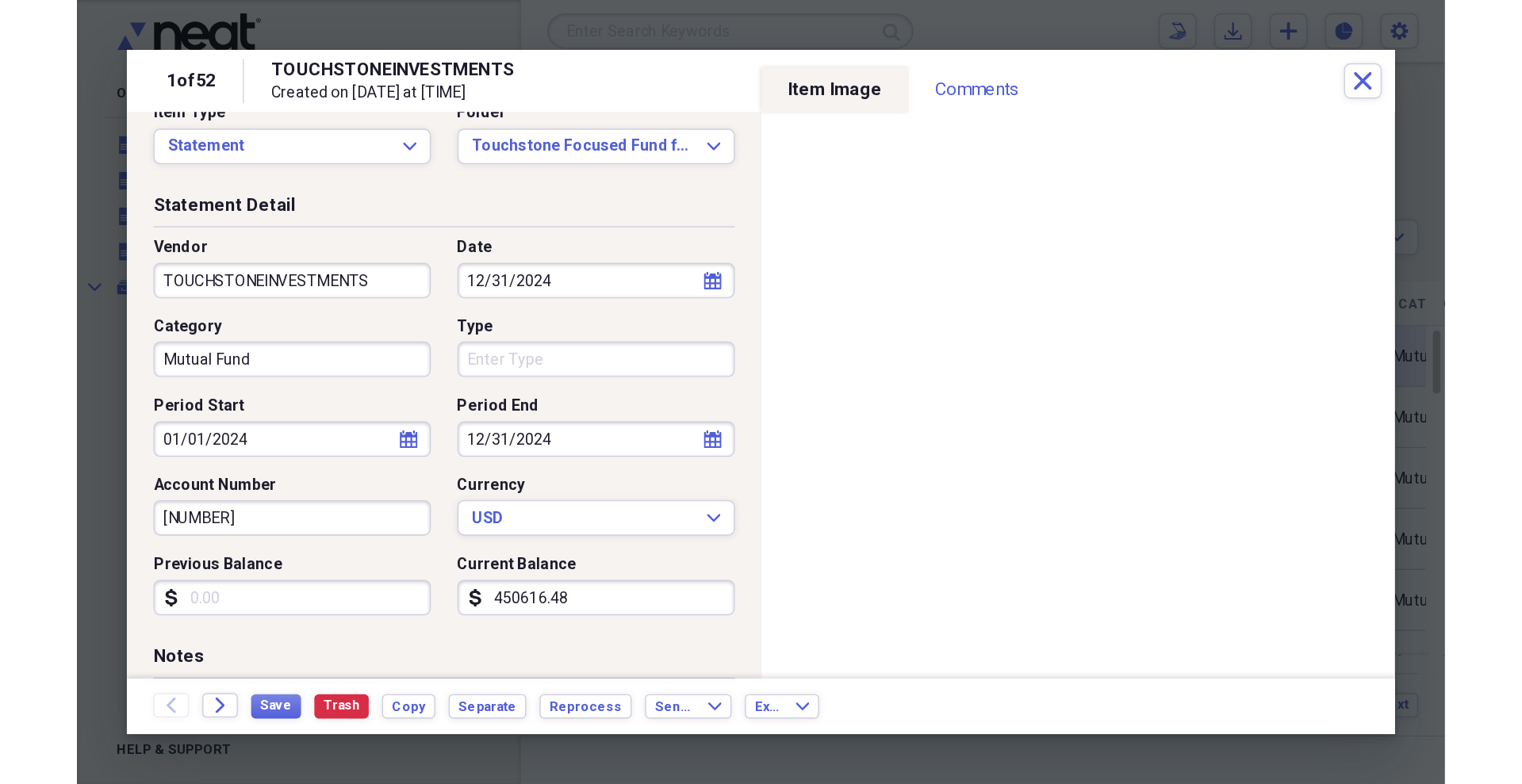 scroll, scrollTop: 0, scrollLeft: 0, axis: both 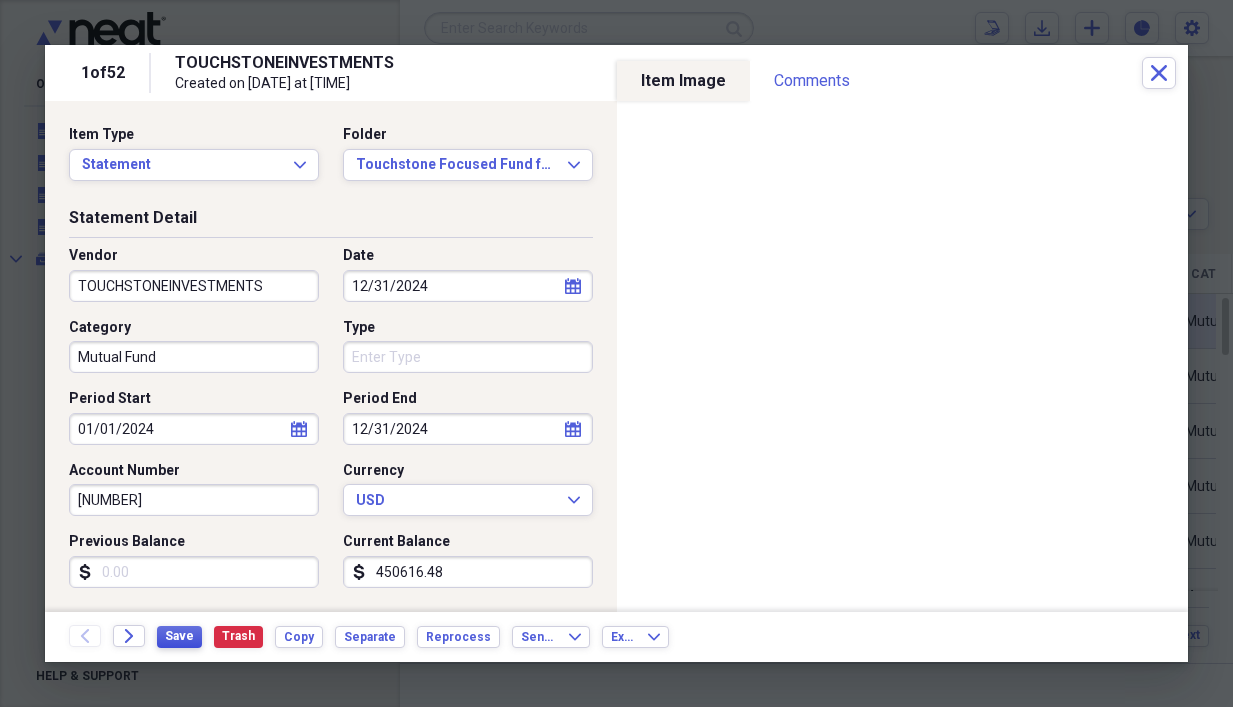 click on "Save" at bounding box center (179, 636) 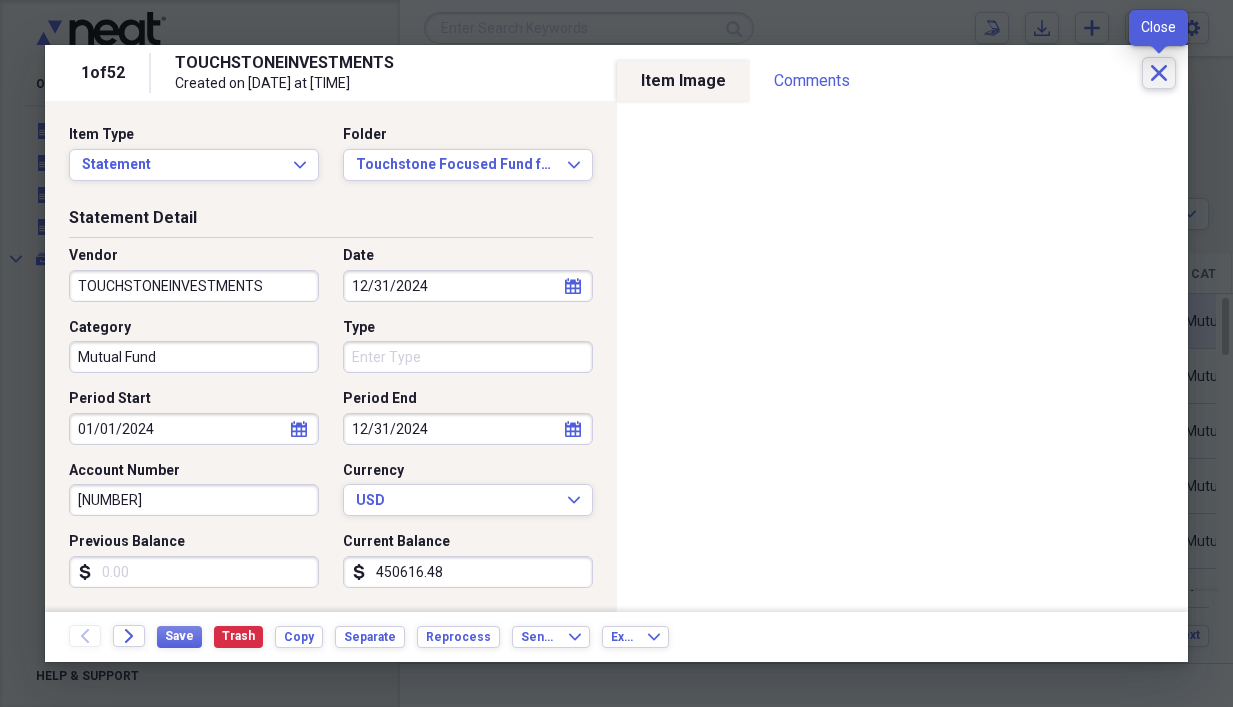 click on "Close" 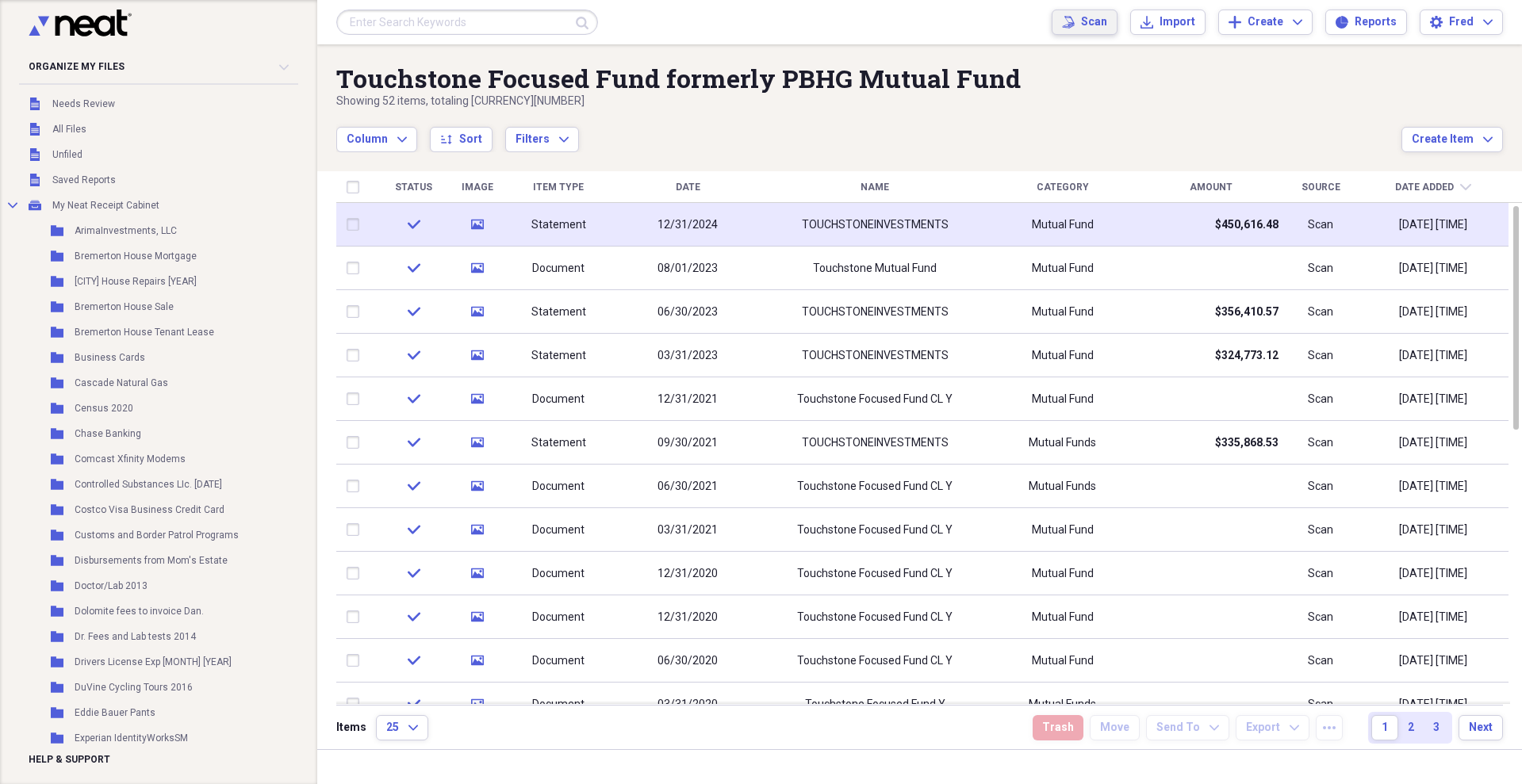 click on "Scan" at bounding box center [1094, 22] 